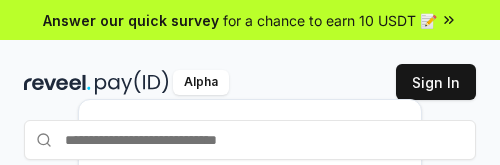 scroll, scrollTop: 0, scrollLeft: 0, axis: both 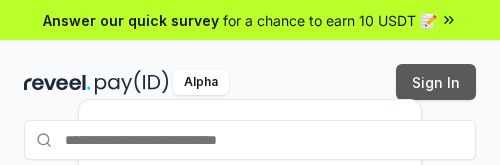 click on "Sign In" at bounding box center [436, 82] 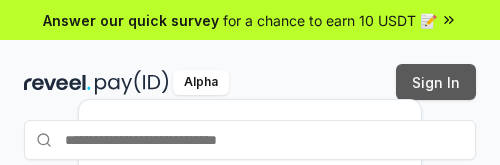 scroll, scrollTop: 0, scrollLeft: 0, axis: both 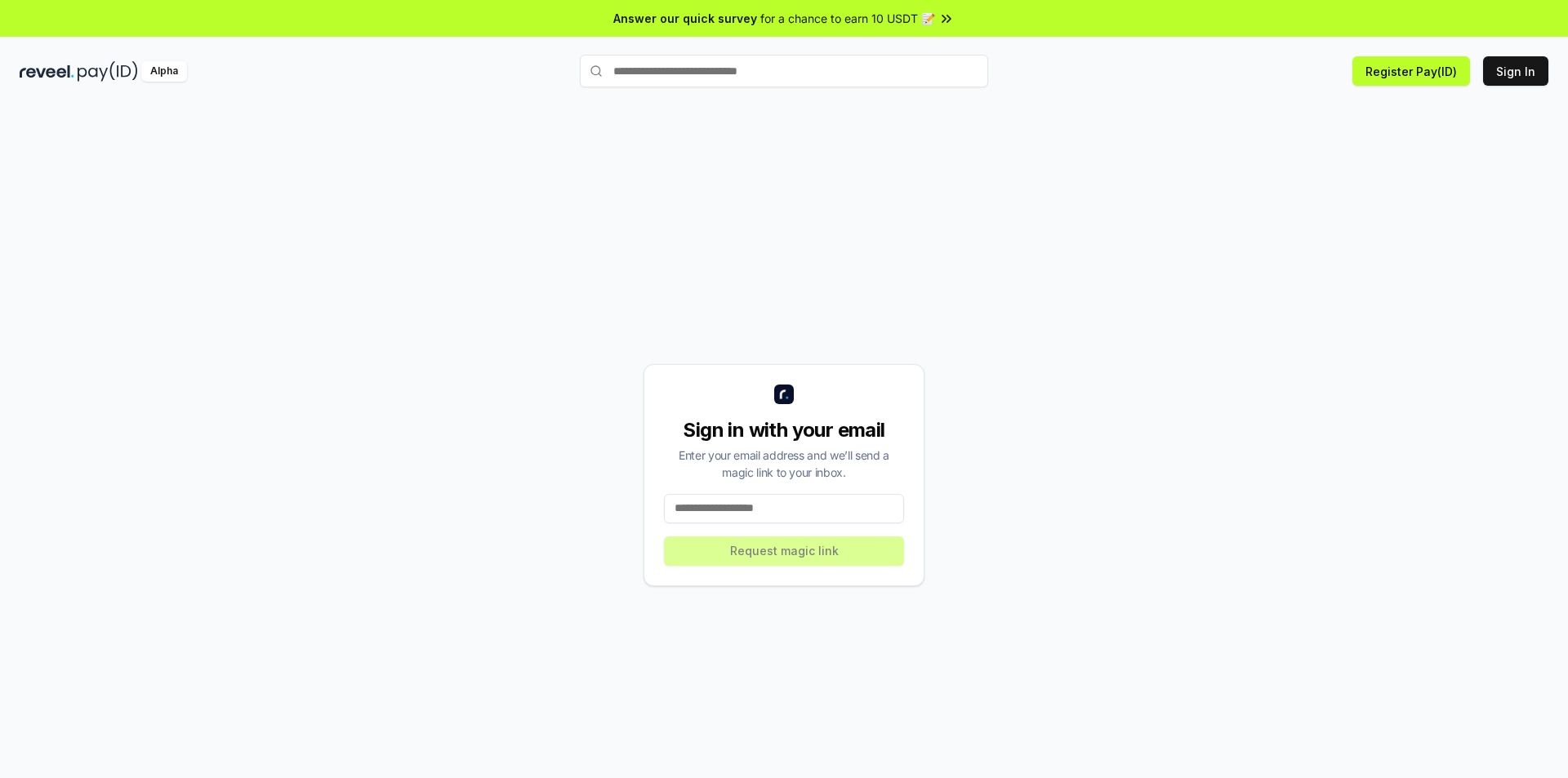 click at bounding box center [784, 509] 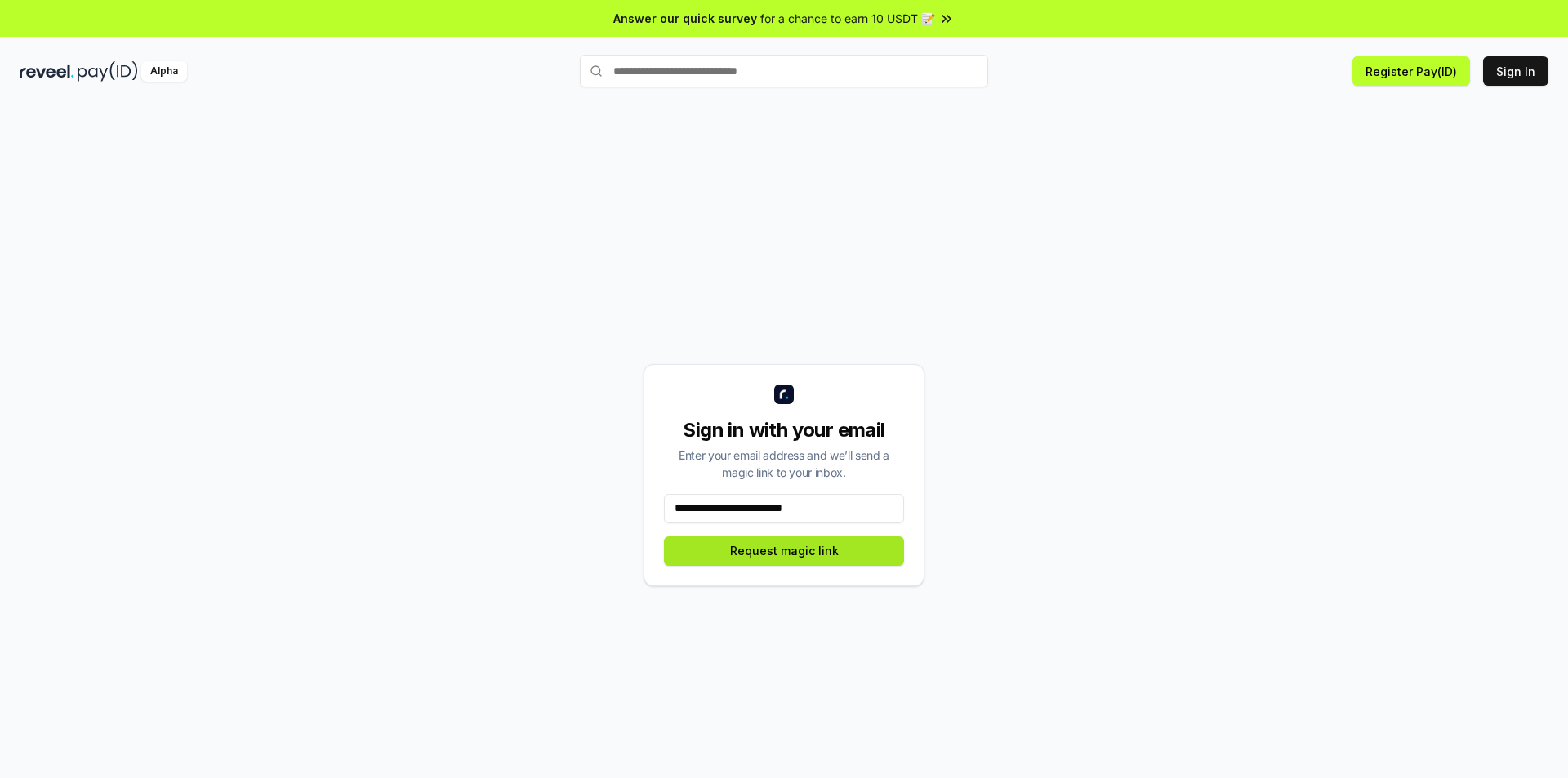 type on "**********" 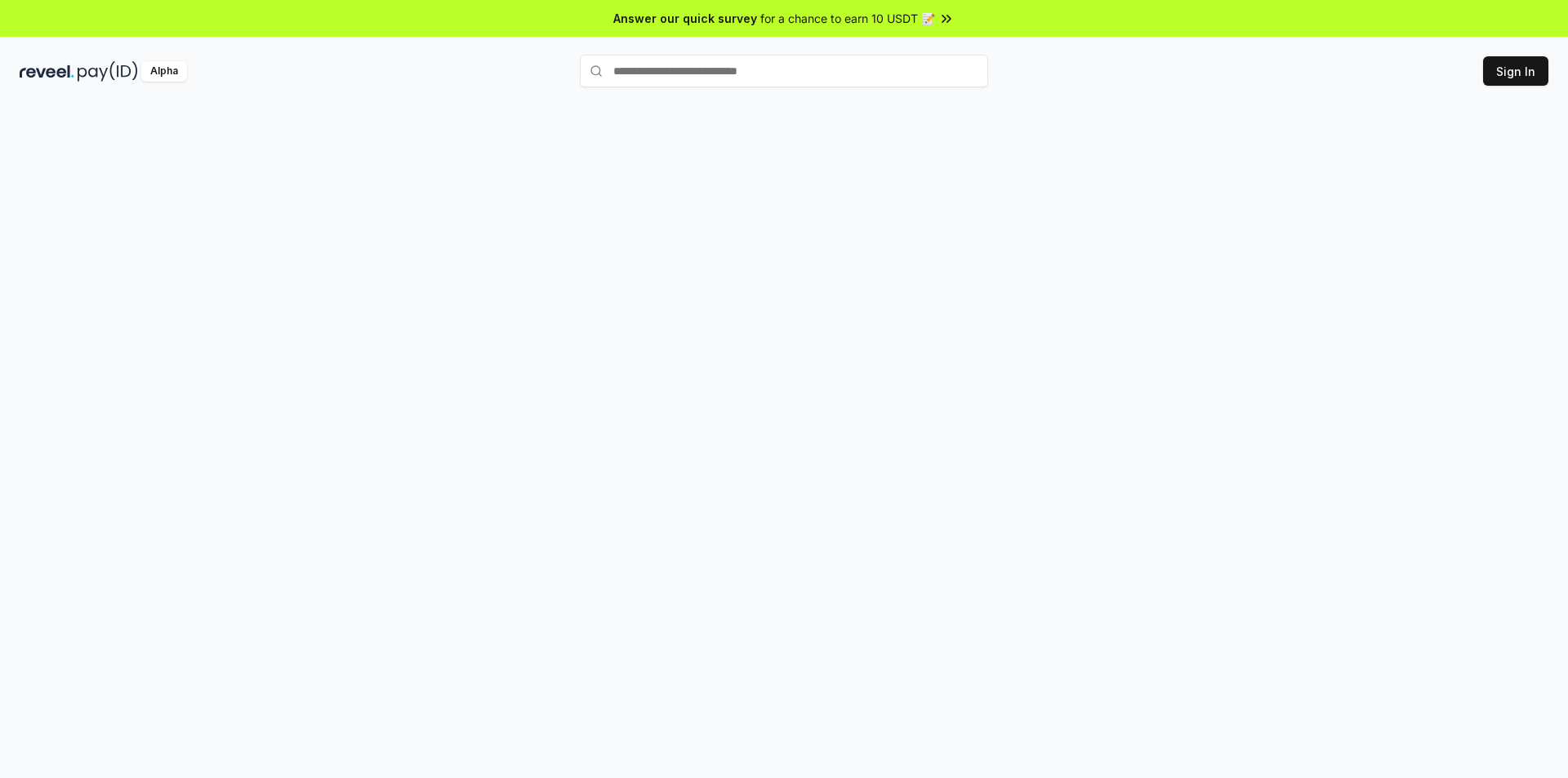 scroll, scrollTop: 0, scrollLeft: 0, axis: both 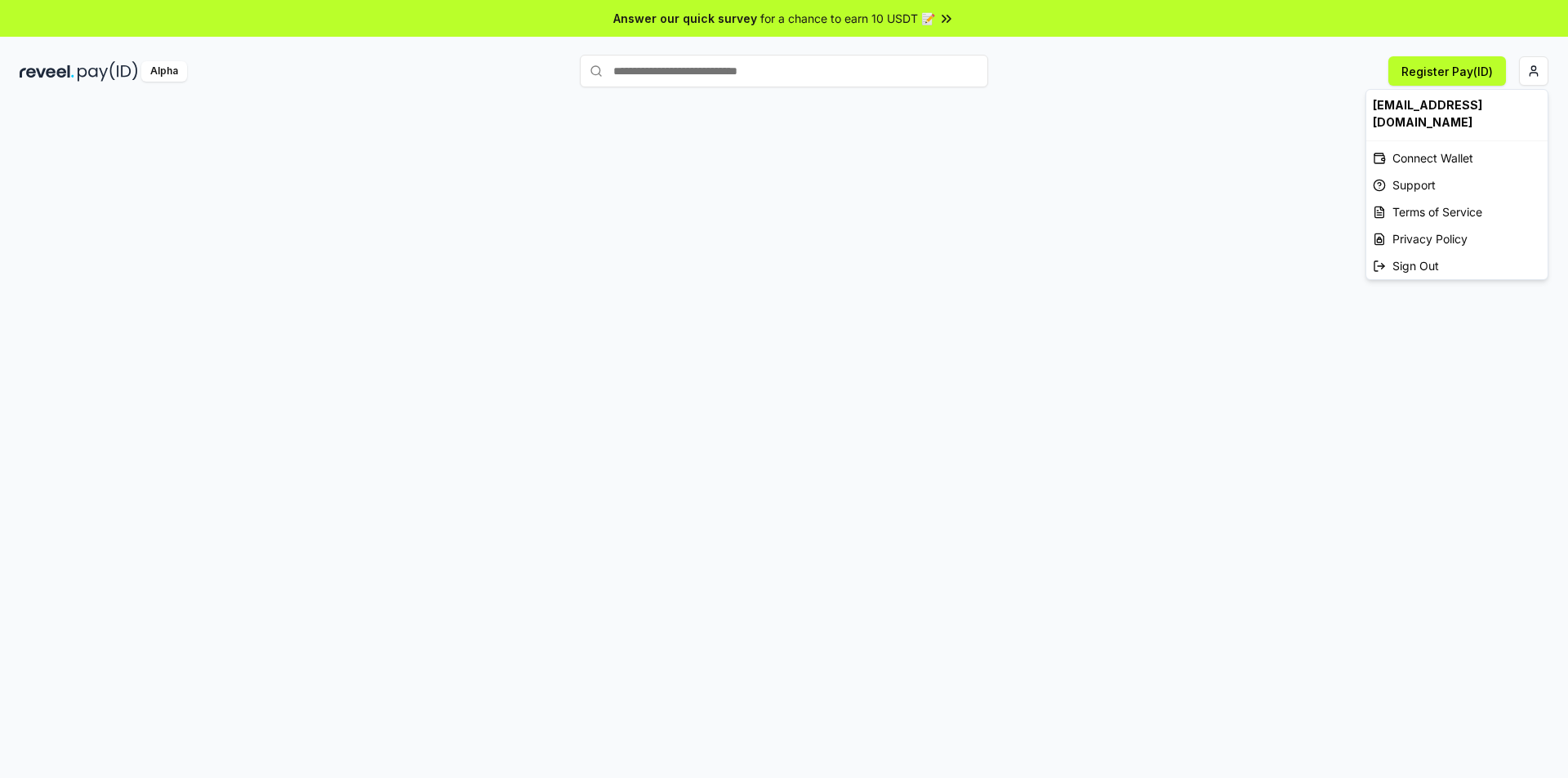 click on "Answer our quick survey for a chance to earn 10 USDT 📝 Alpha Register Pay(ID) [EMAIL_ADDRESS][DOMAIN_NAME]   Connect Wallet   Support   Terms of Service   Privacy Policy   Sign Out" at bounding box center (784, 389) 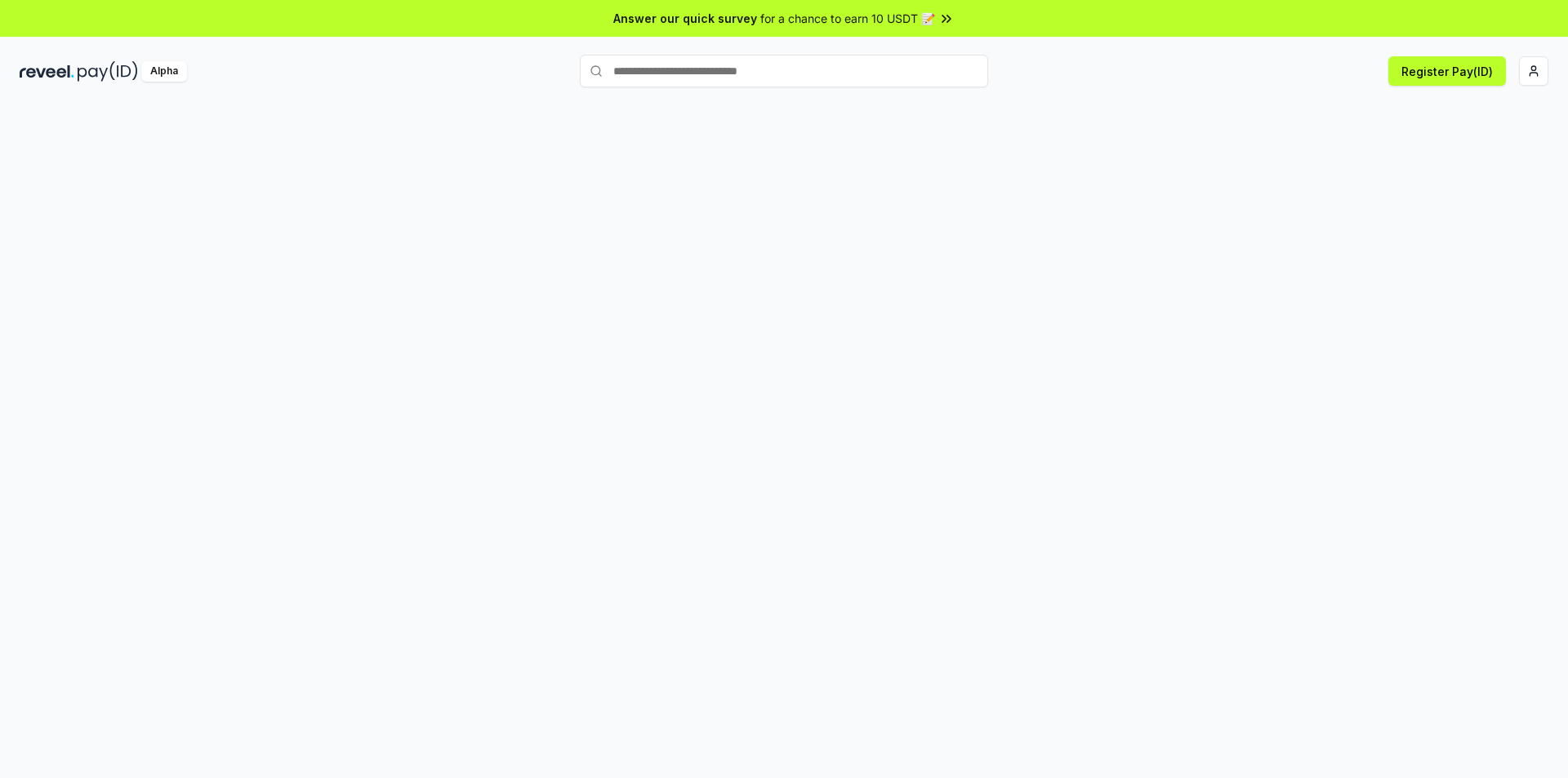 click on "Register Pay(ID)" at bounding box center [1447, 71] 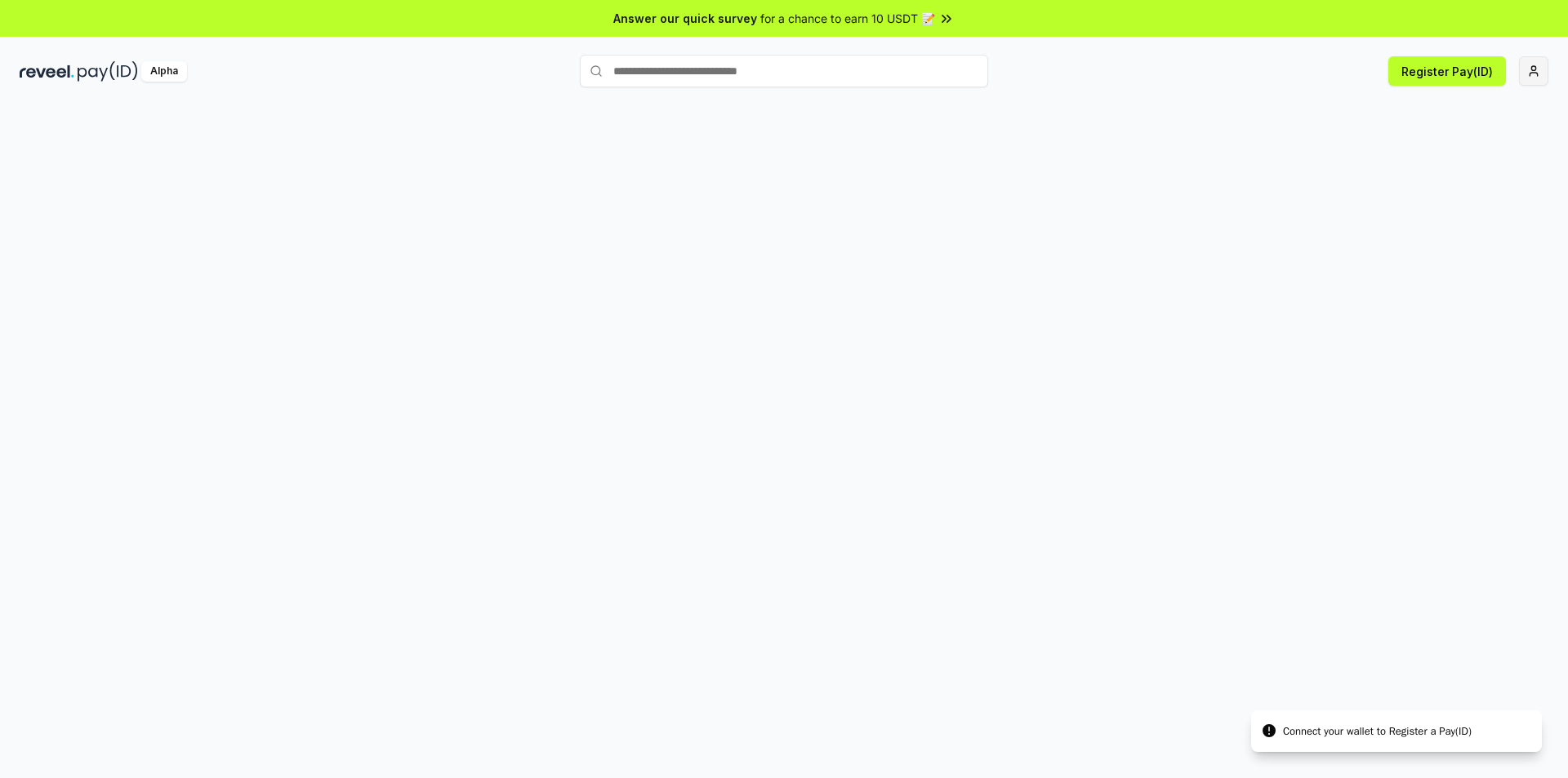 click on "Answer our quick survey for a chance to earn 10 USDT 📝 Alpha Register Pay(ID) Connect your wallet to Register a Pay(ID) Connect your wallet to Register a Pay(ID)" at bounding box center (784, 389) 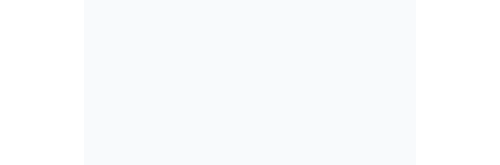 scroll, scrollTop: 0, scrollLeft: 0, axis: both 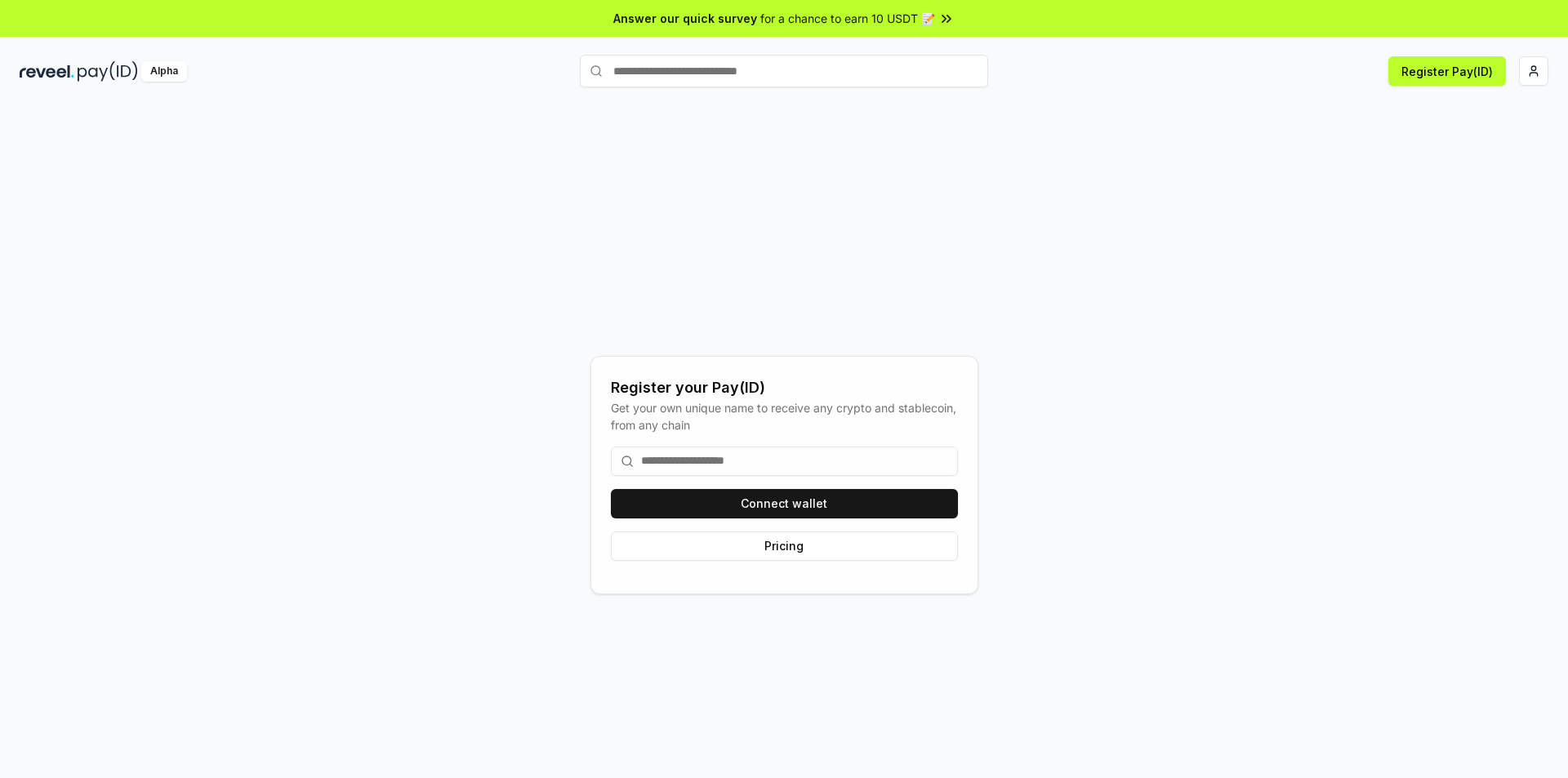 click at bounding box center (784, 461) 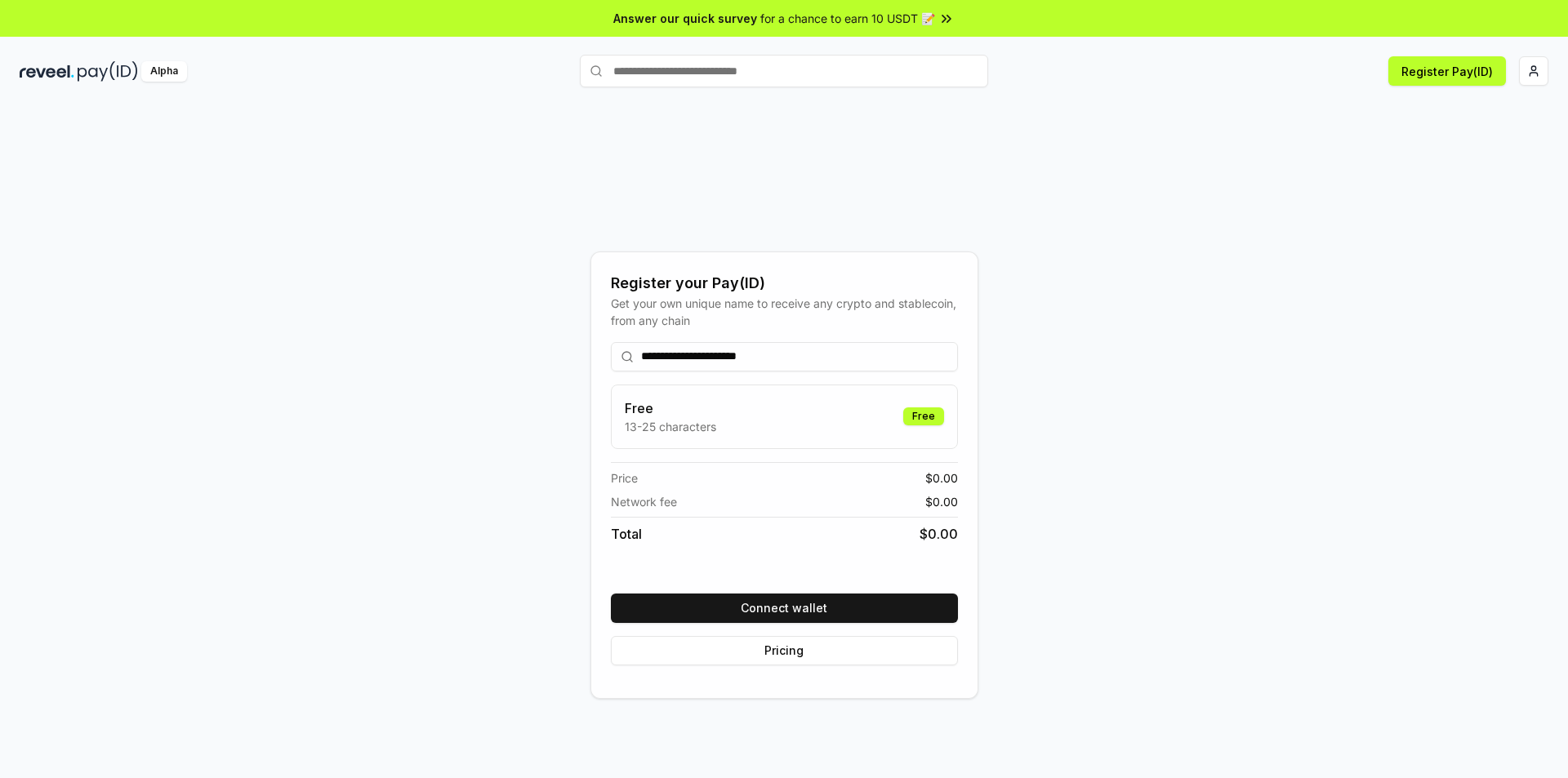 drag, startPoint x: 743, startPoint y: 356, endPoint x: 863, endPoint y: 374, distance: 121.34249 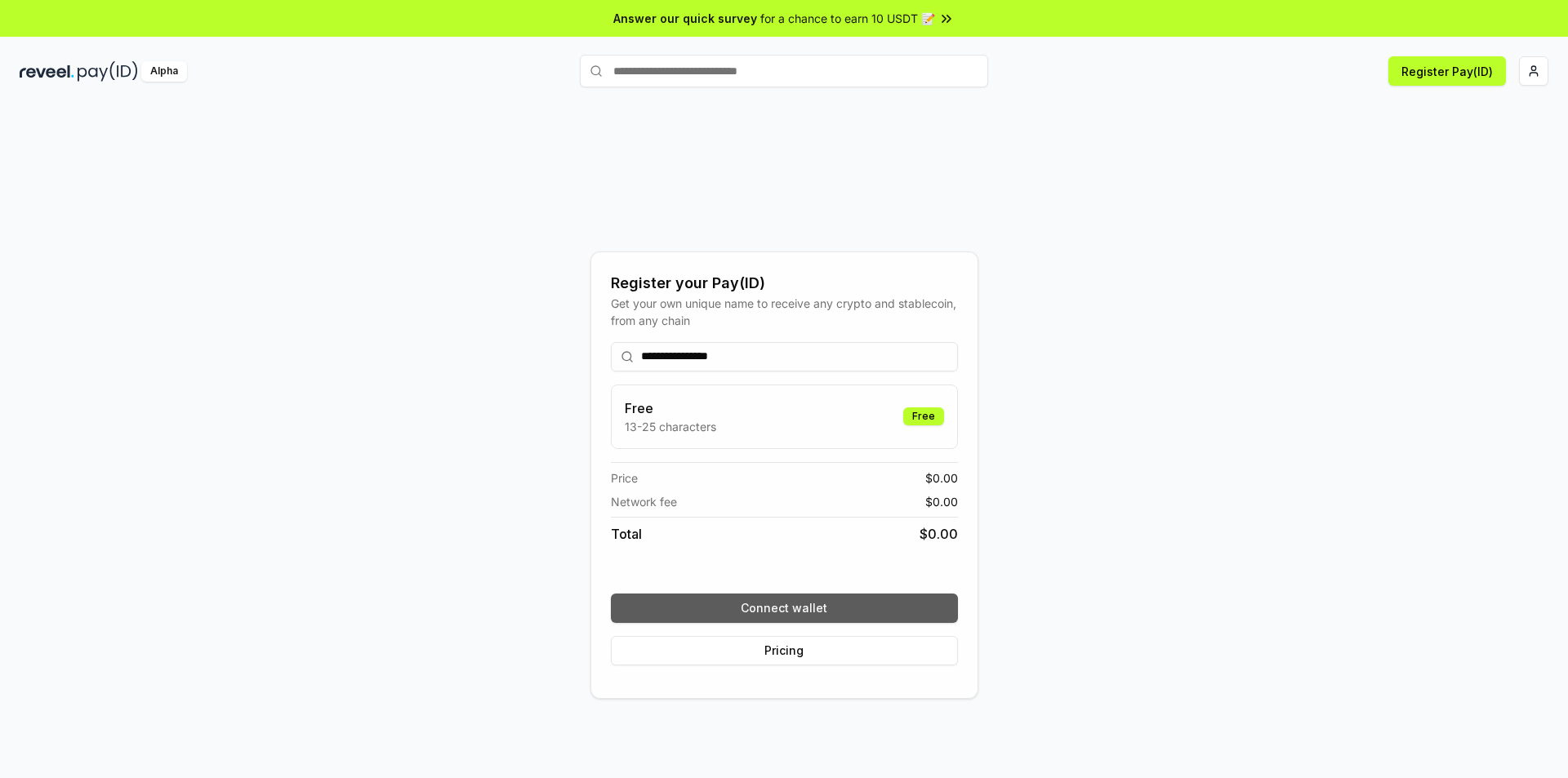 type on "**********" 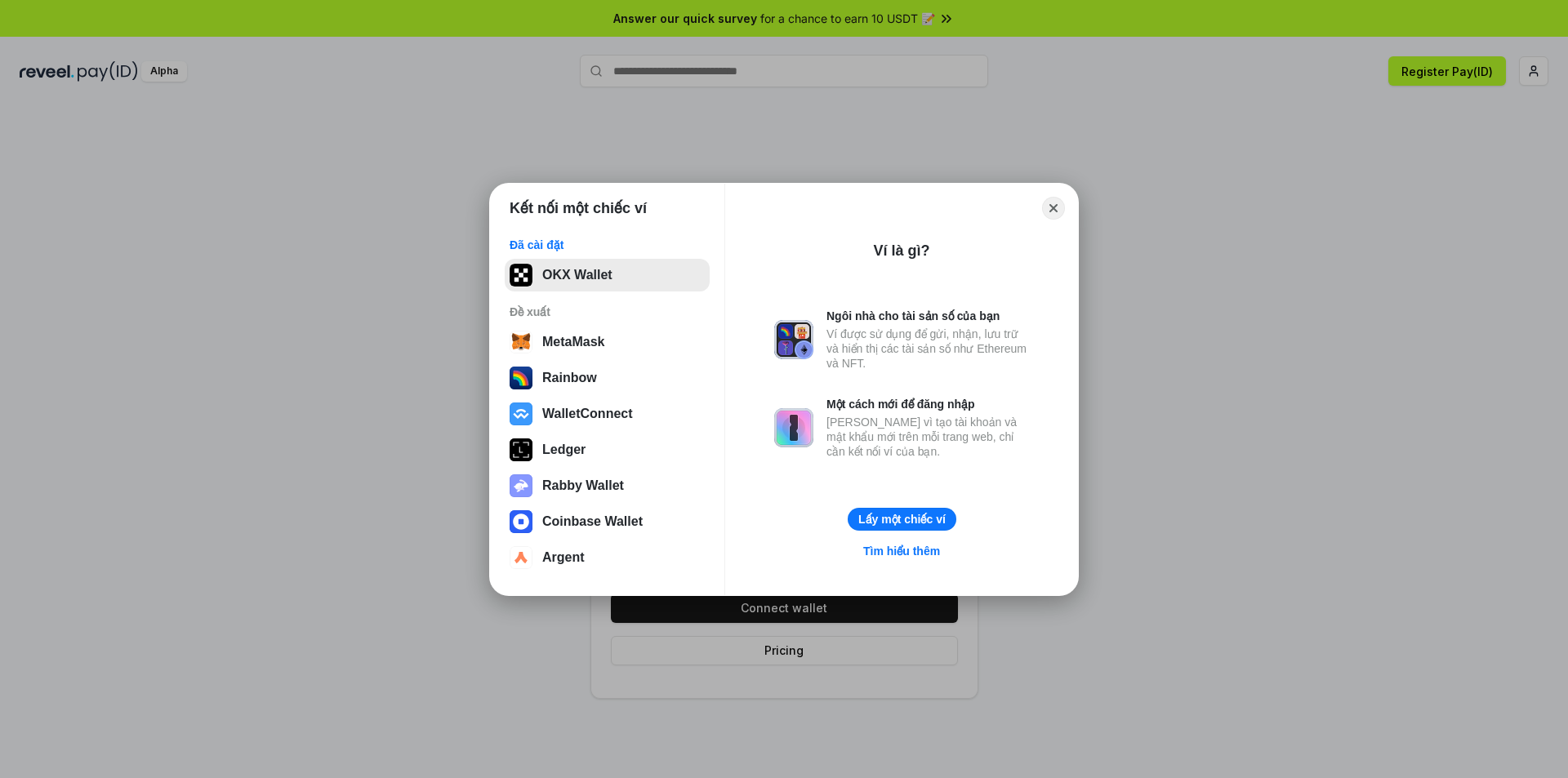 click on "OKX Wallet" at bounding box center (607, 275) 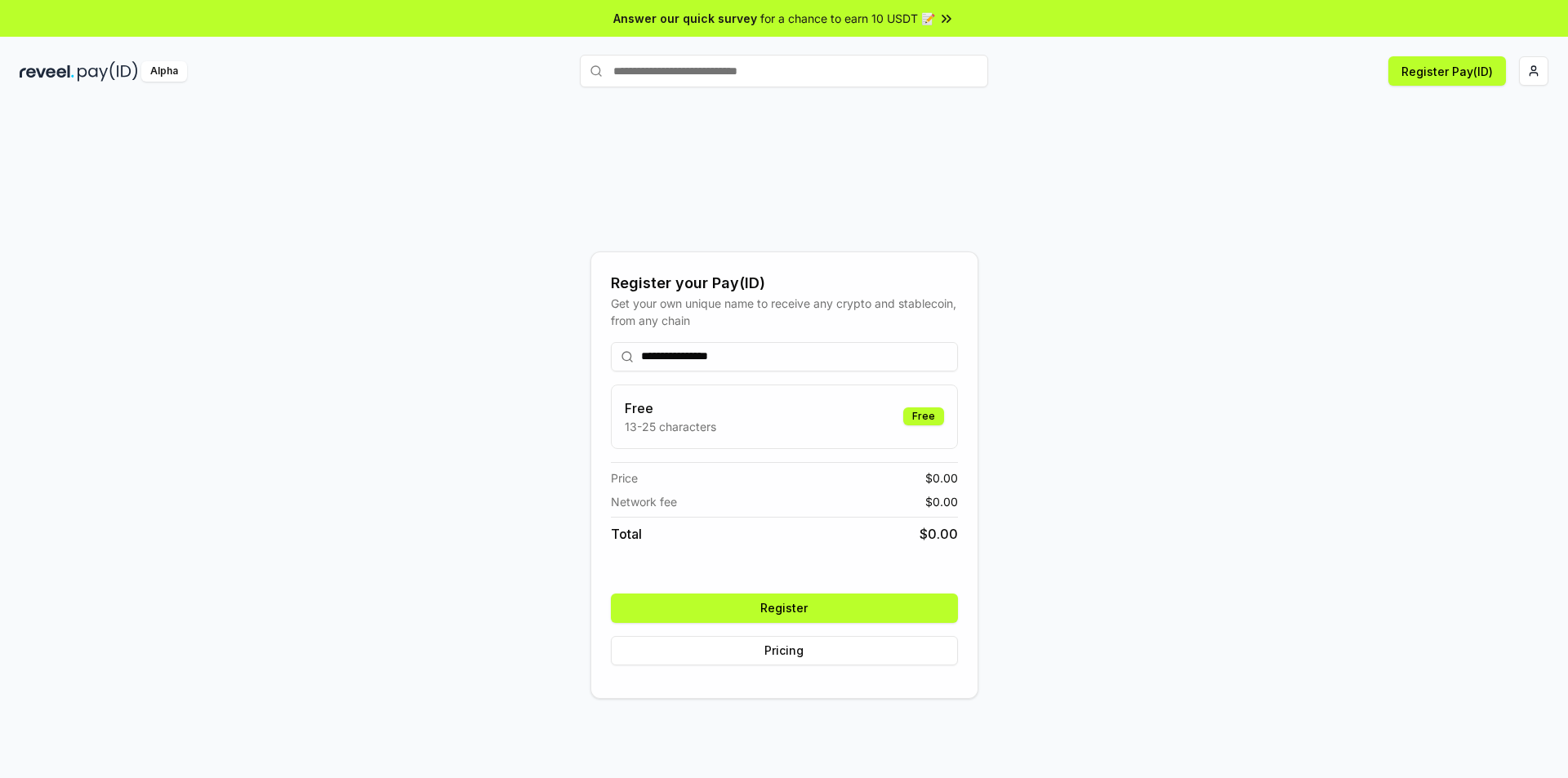 click on "Register" at bounding box center [784, 608] 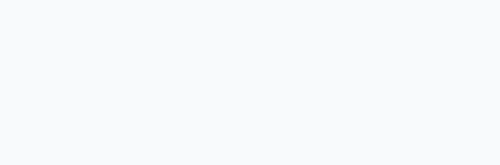 scroll, scrollTop: 0, scrollLeft: 0, axis: both 